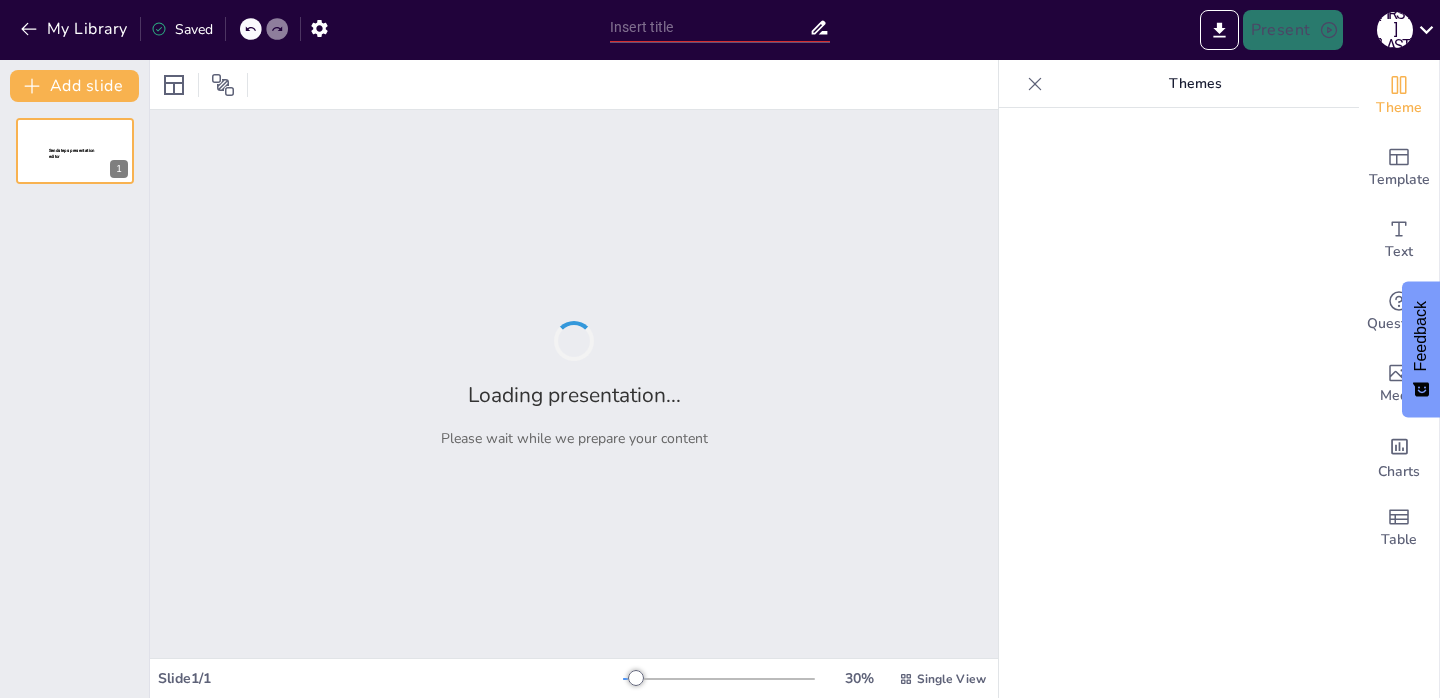 type on "Klein maar Fijn: Ambachtelijke Productie in Nederland tot 1900" 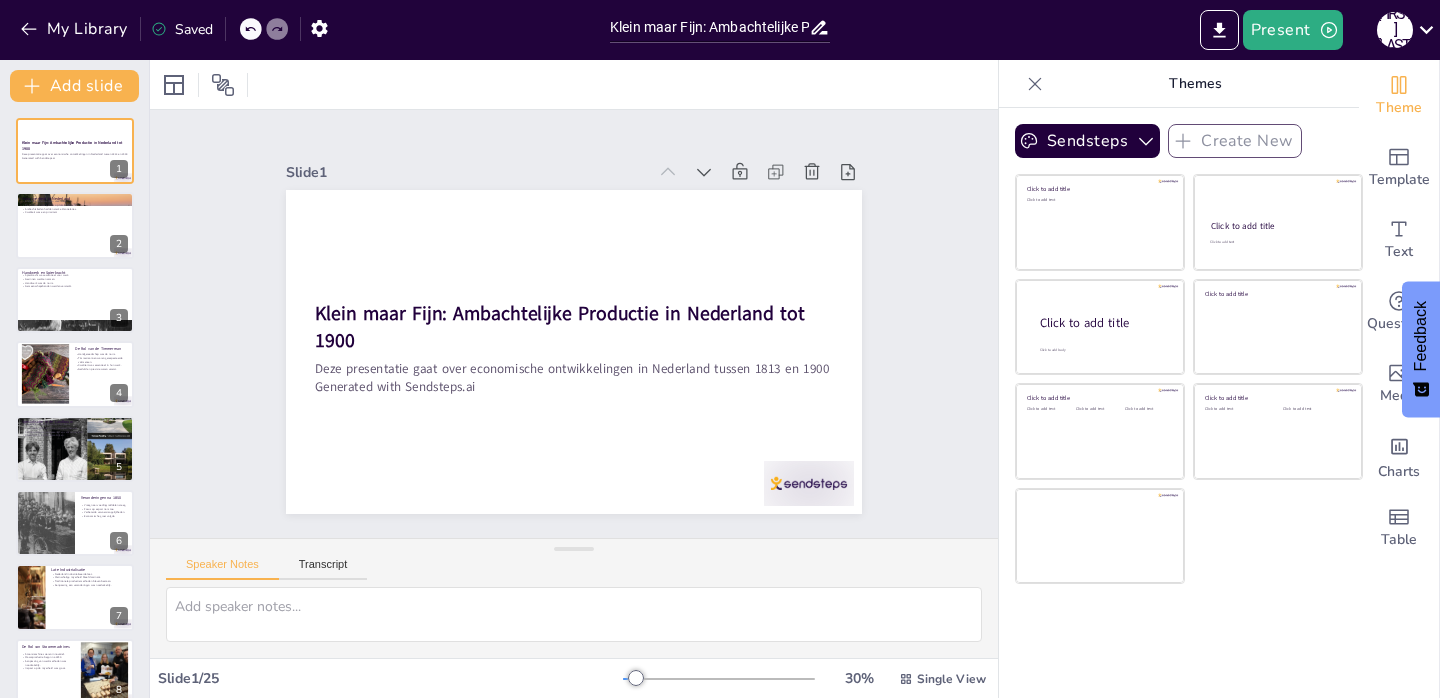 scroll, scrollTop: 0, scrollLeft: 0, axis: both 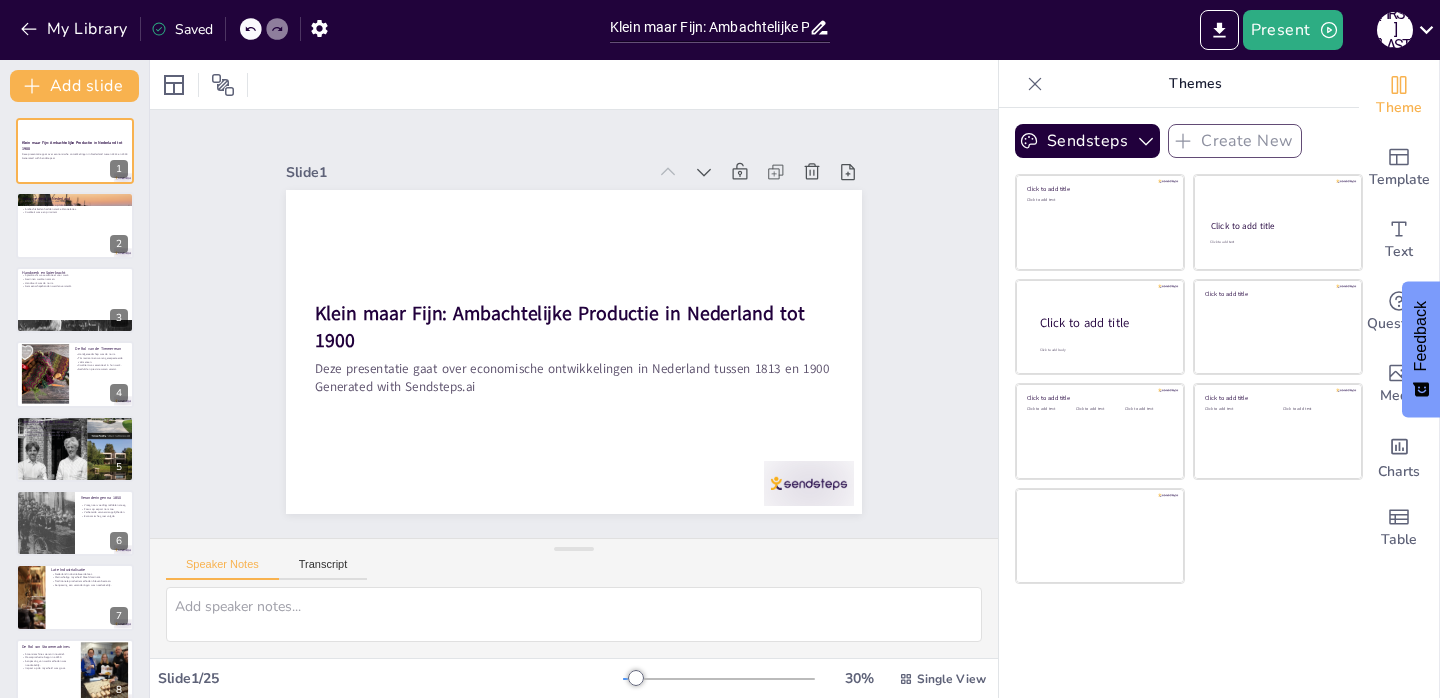 checkbox on "true" 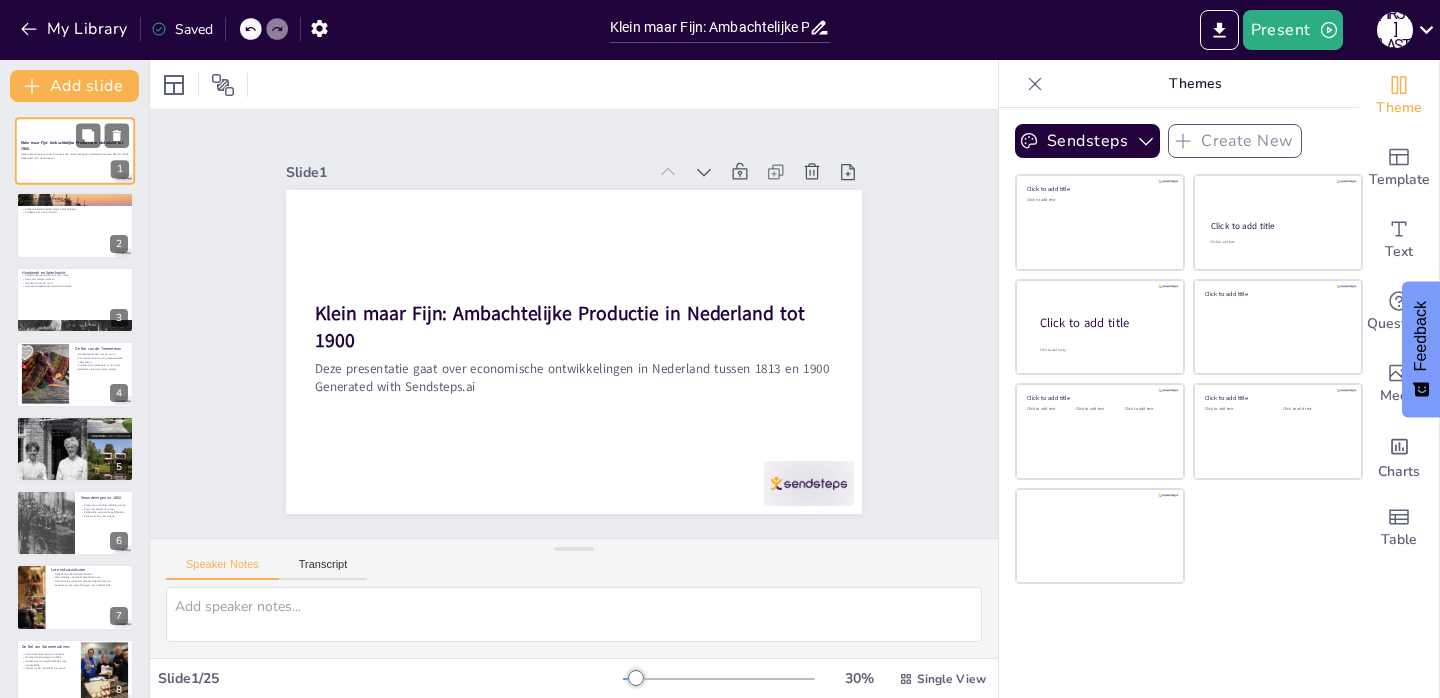 checkbox on "true" 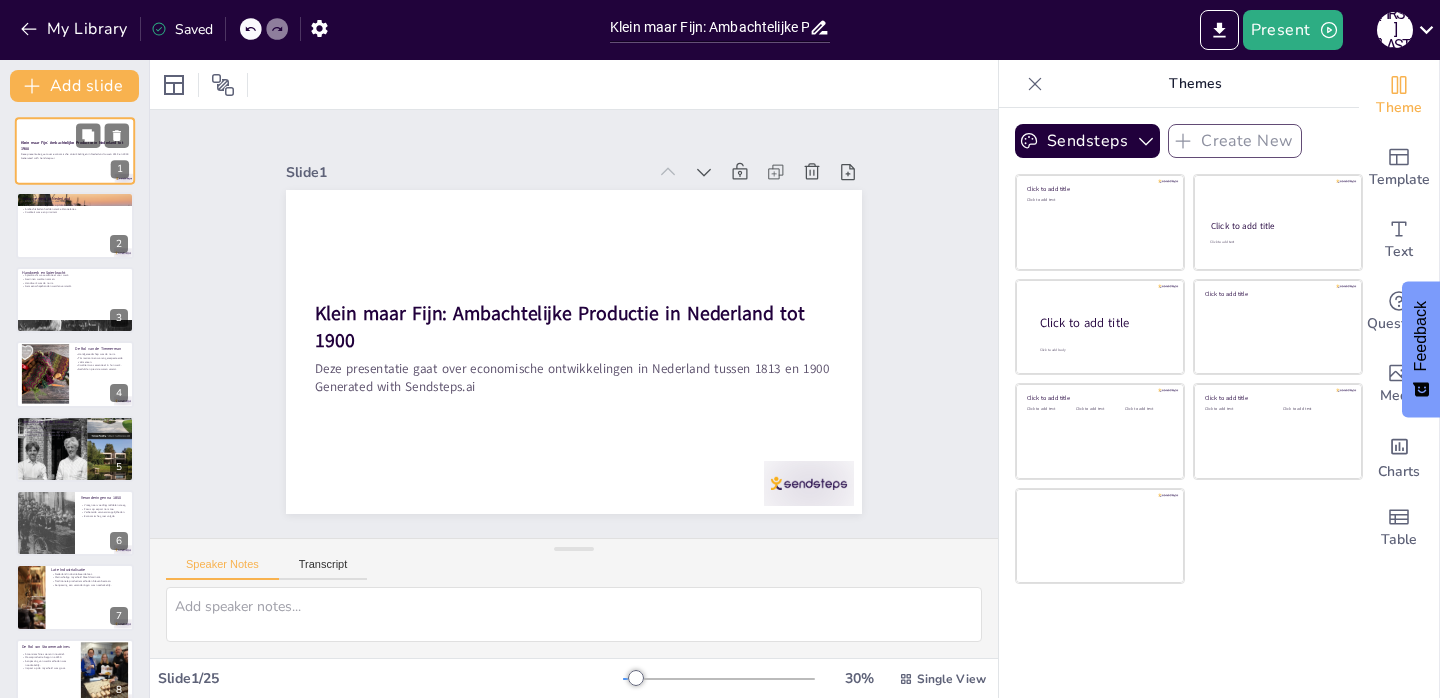 checkbox on "true" 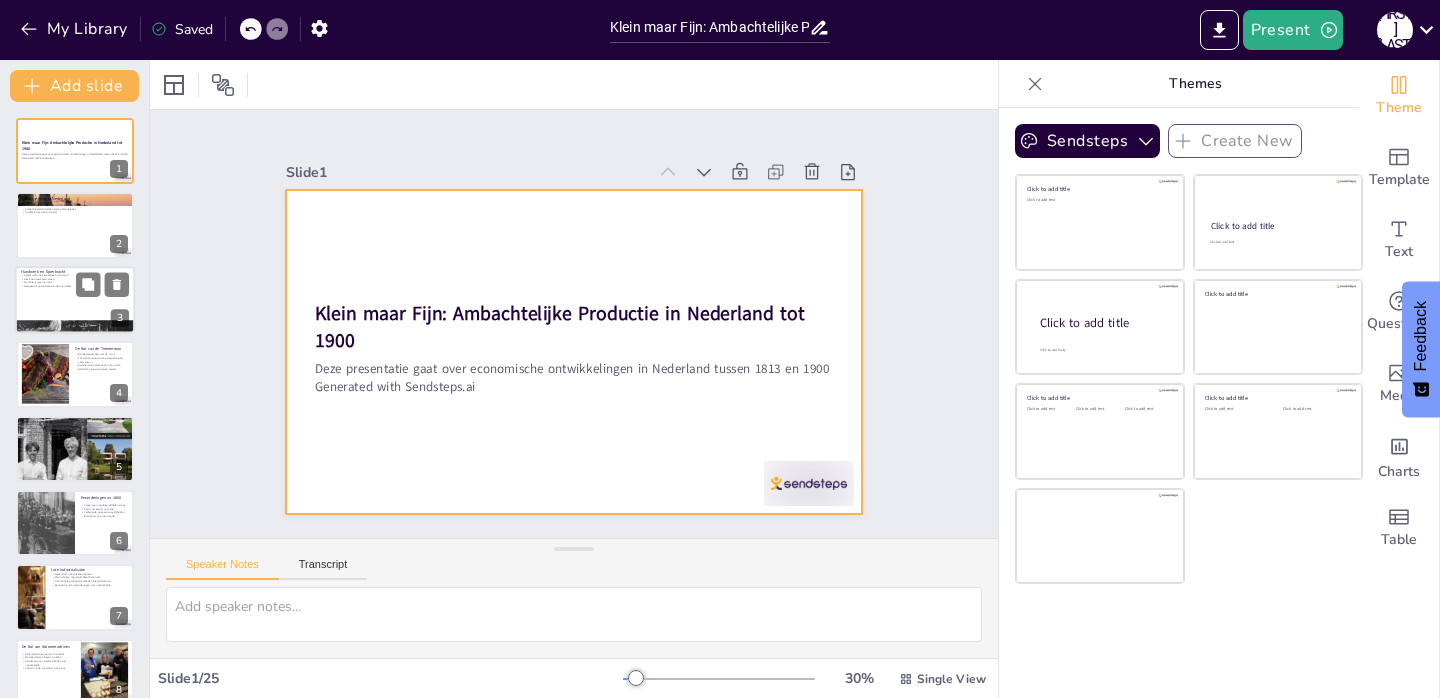 checkbox on "true" 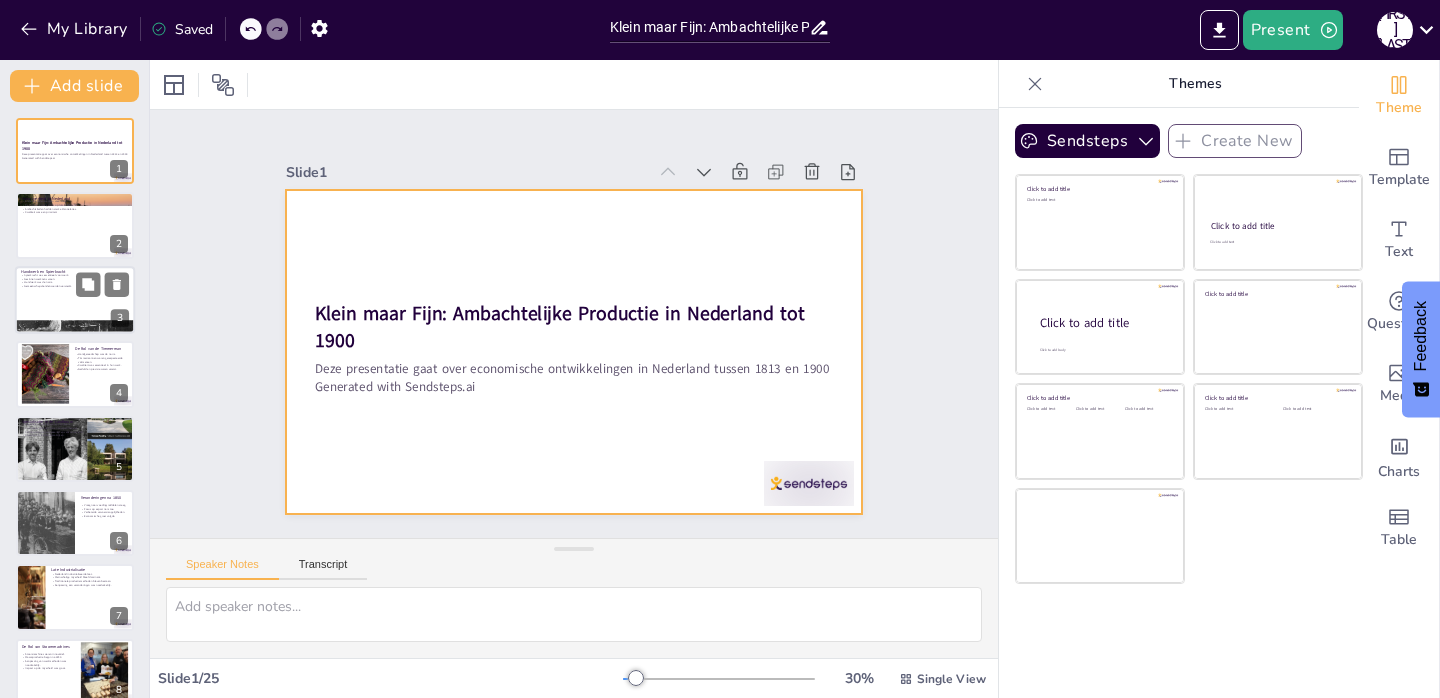 checkbox on "true" 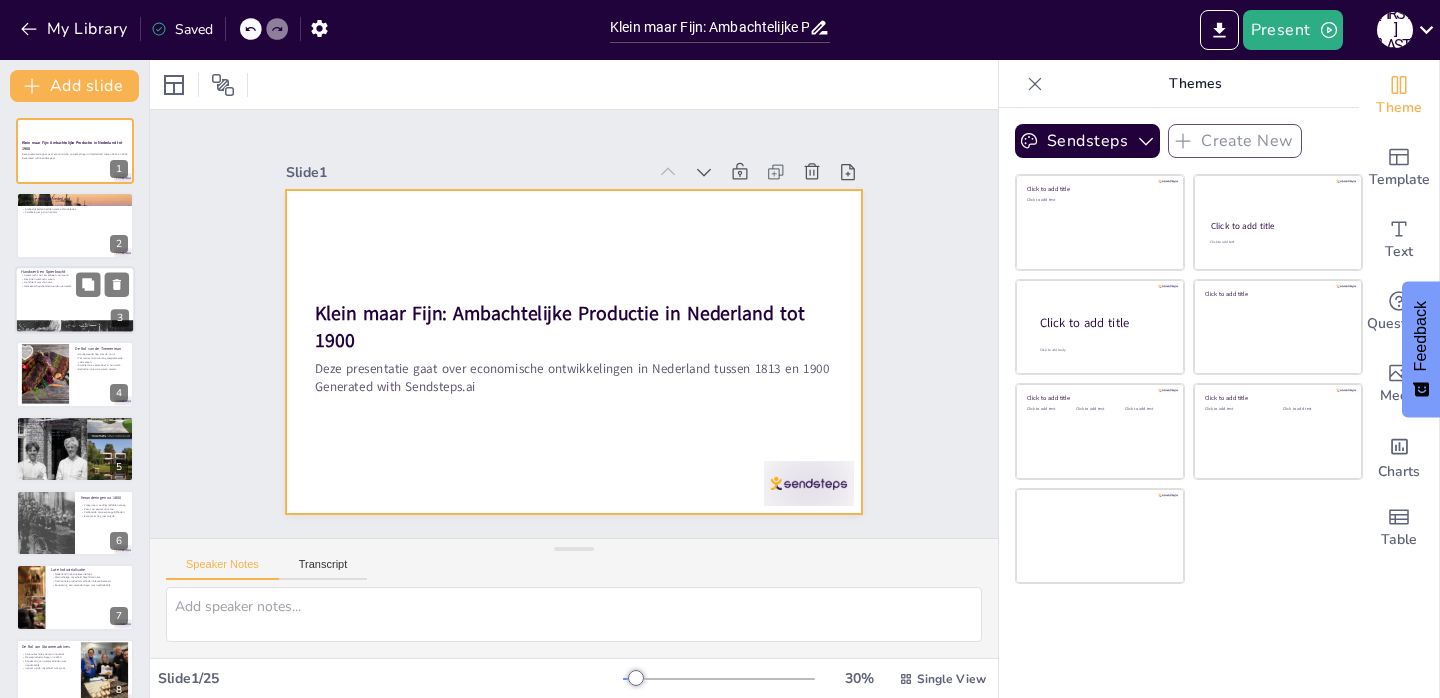 checkbox on "true" 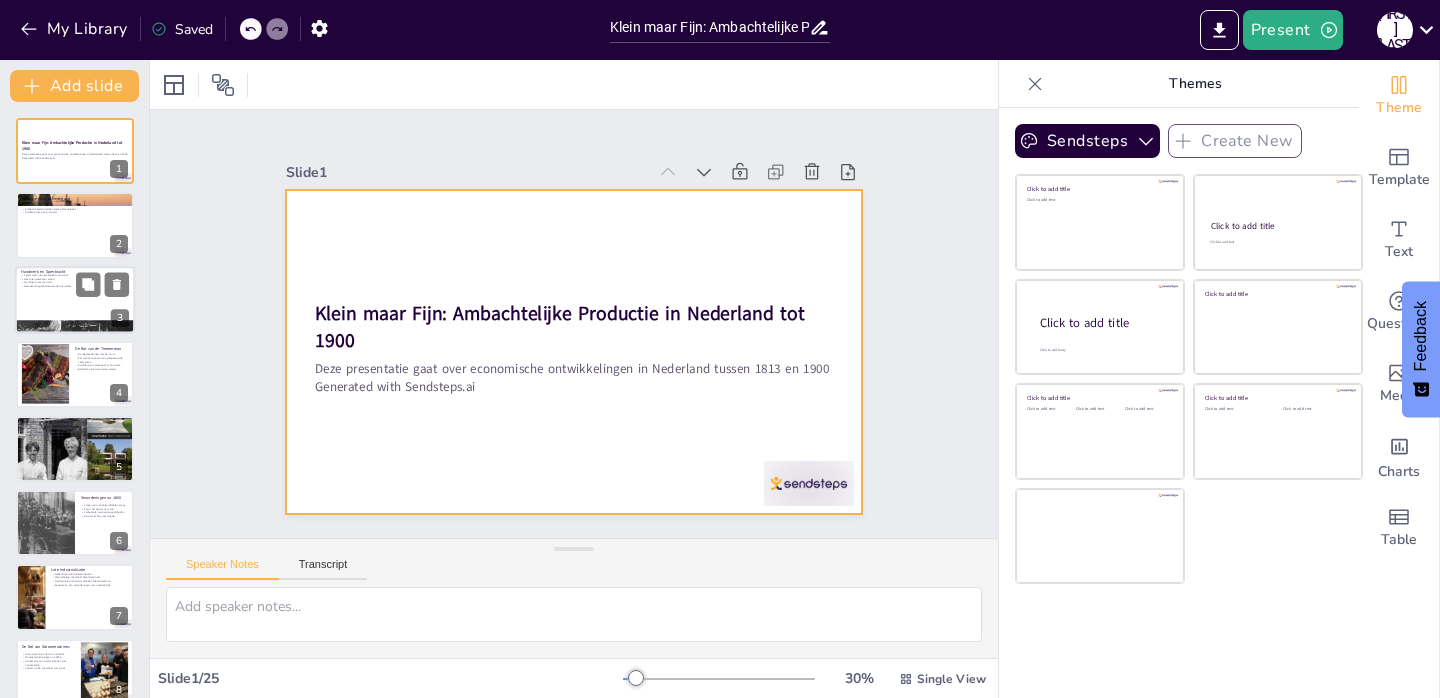 checkbox on "true" 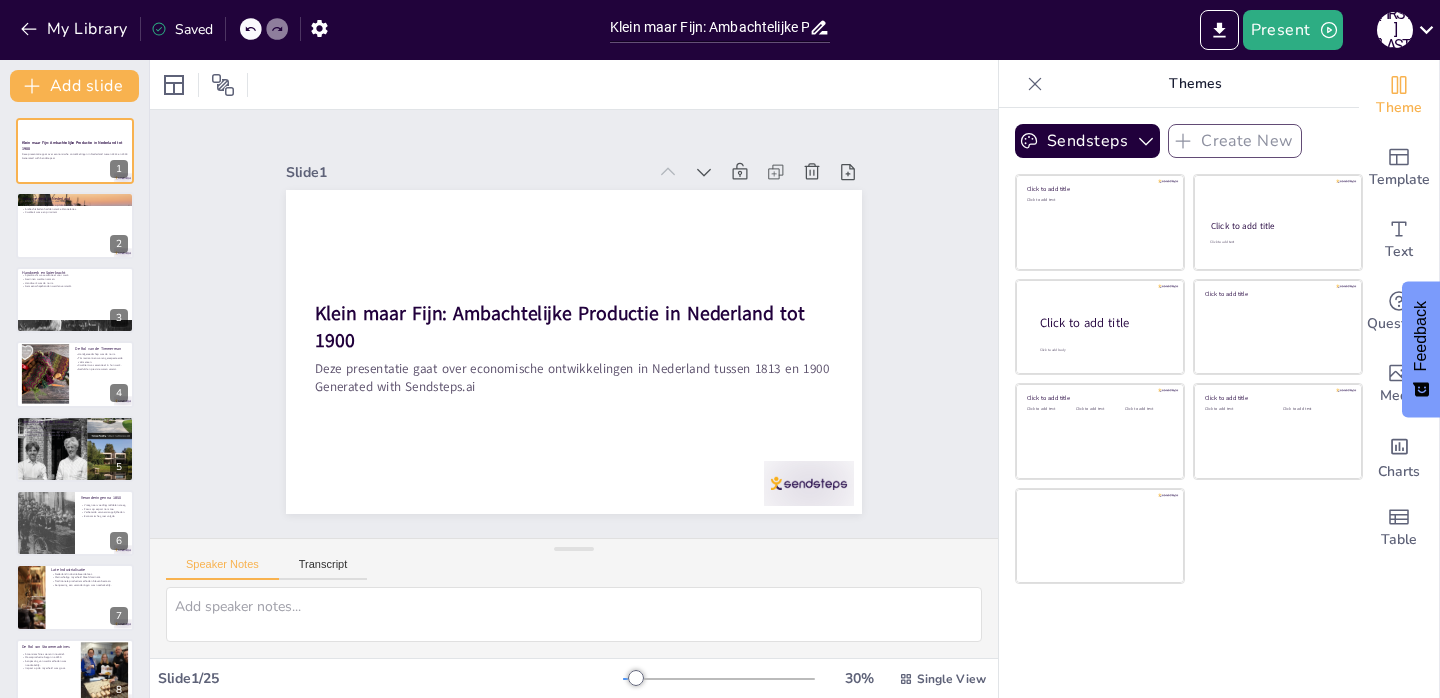 checkbox on "true" 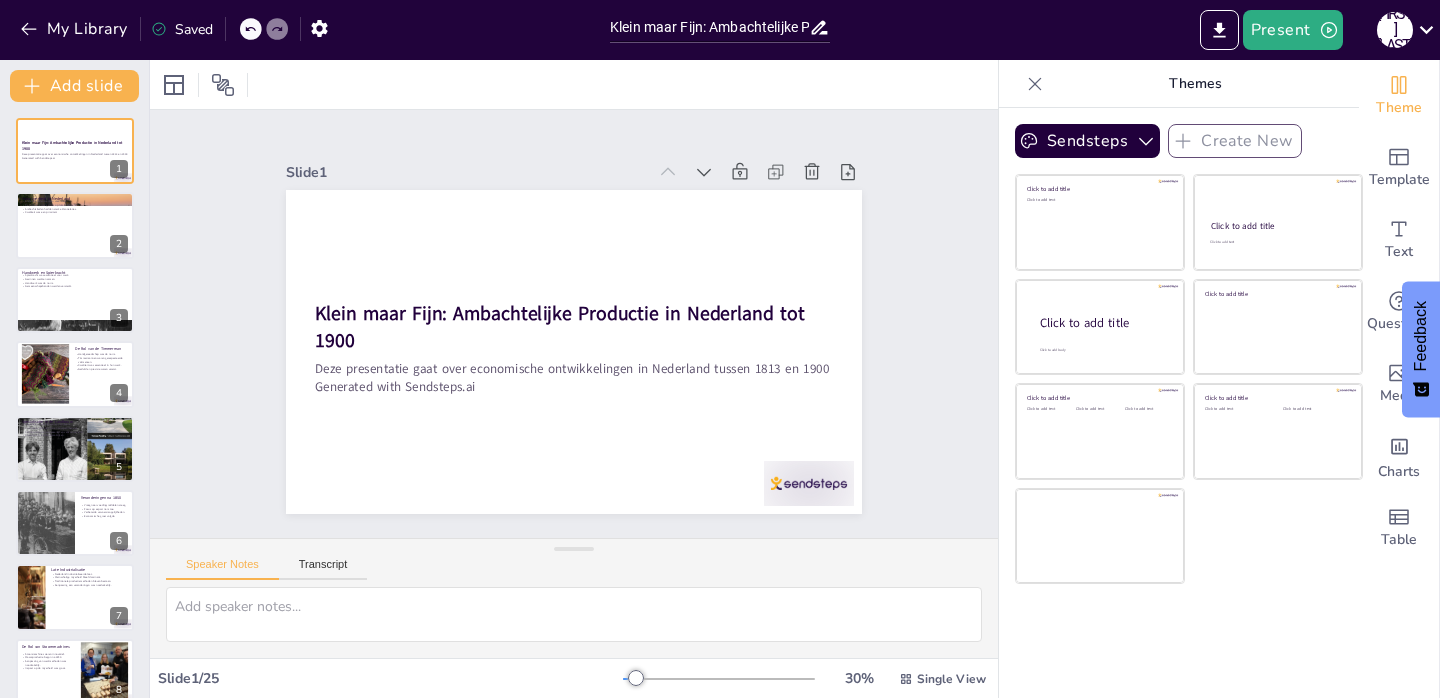 checkbox on "true" 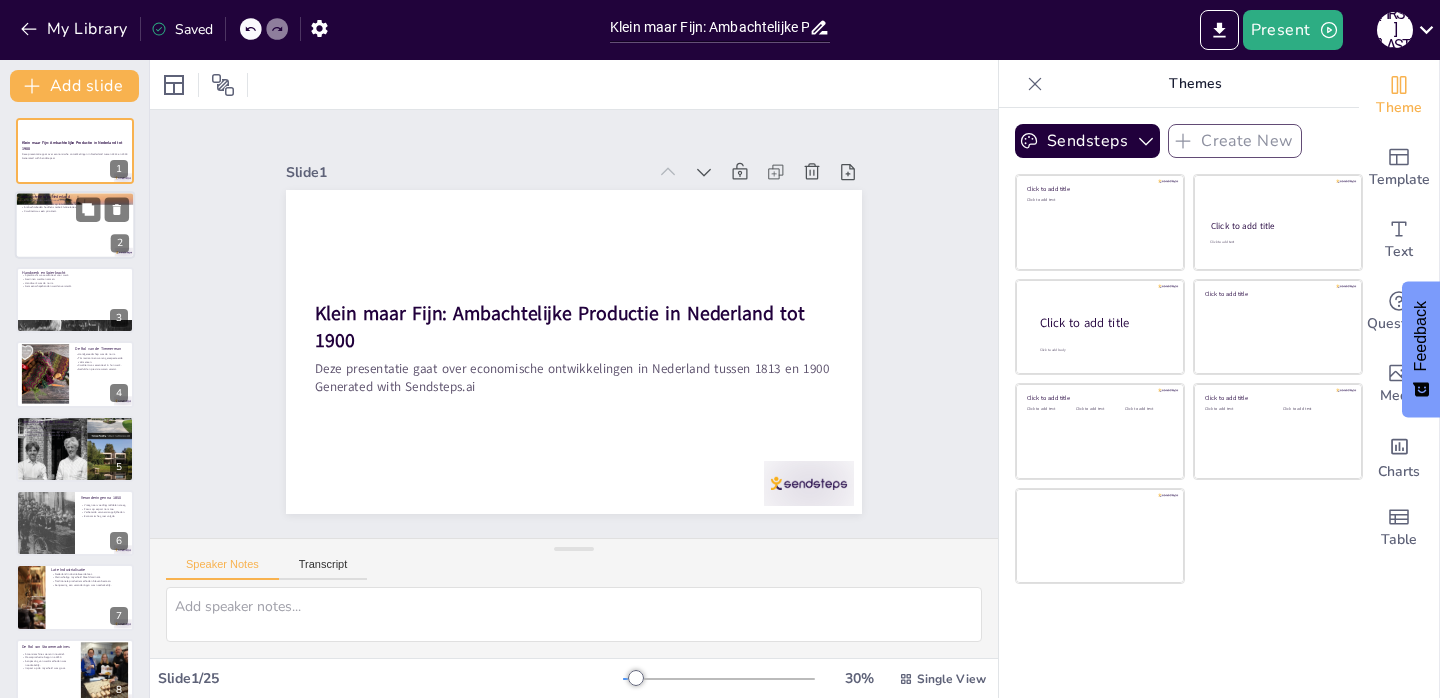 checkbox on "true" 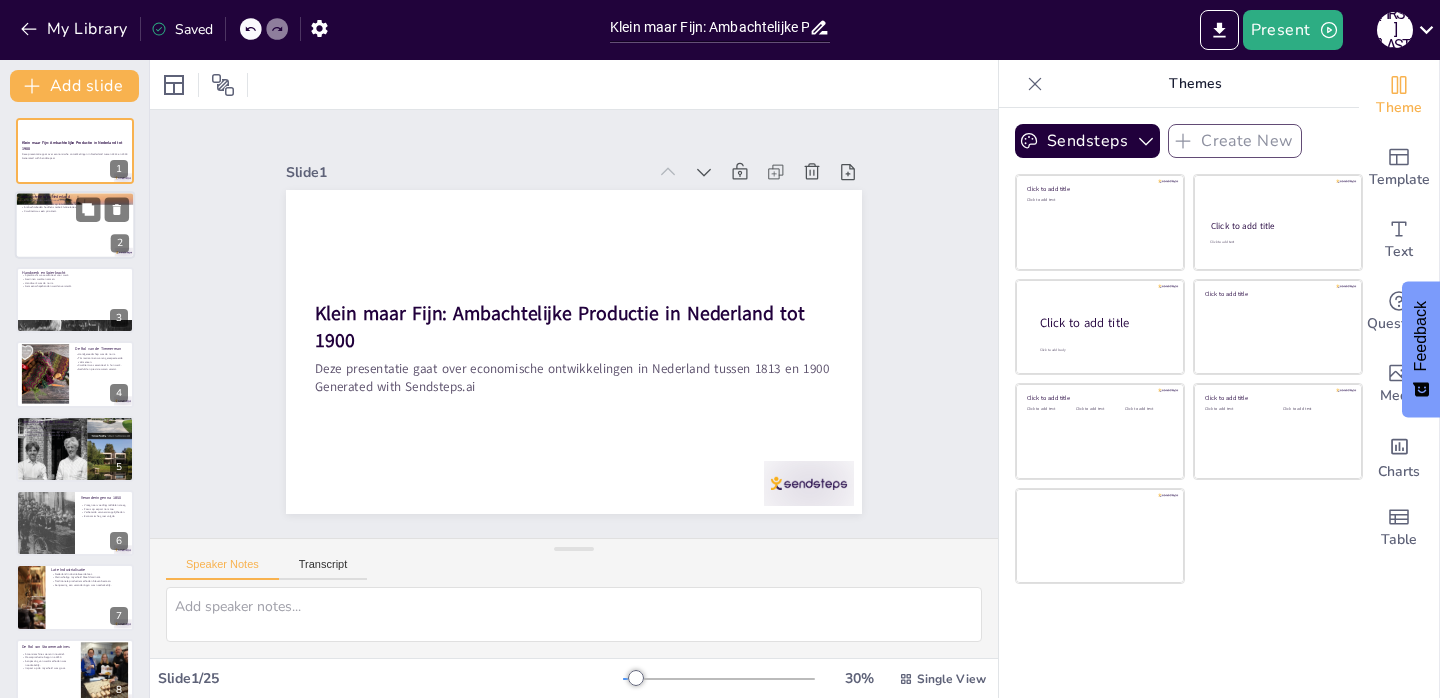 checkbox on "true" 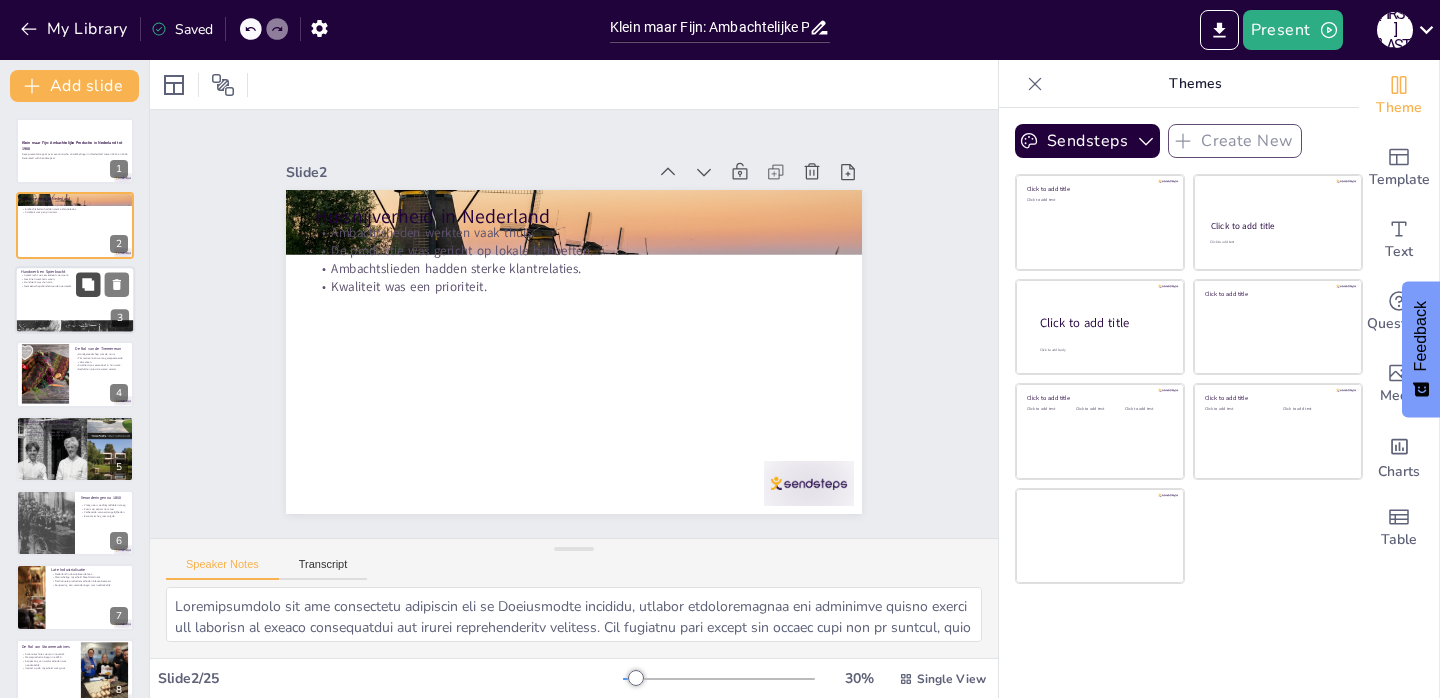 checkbox on "true" 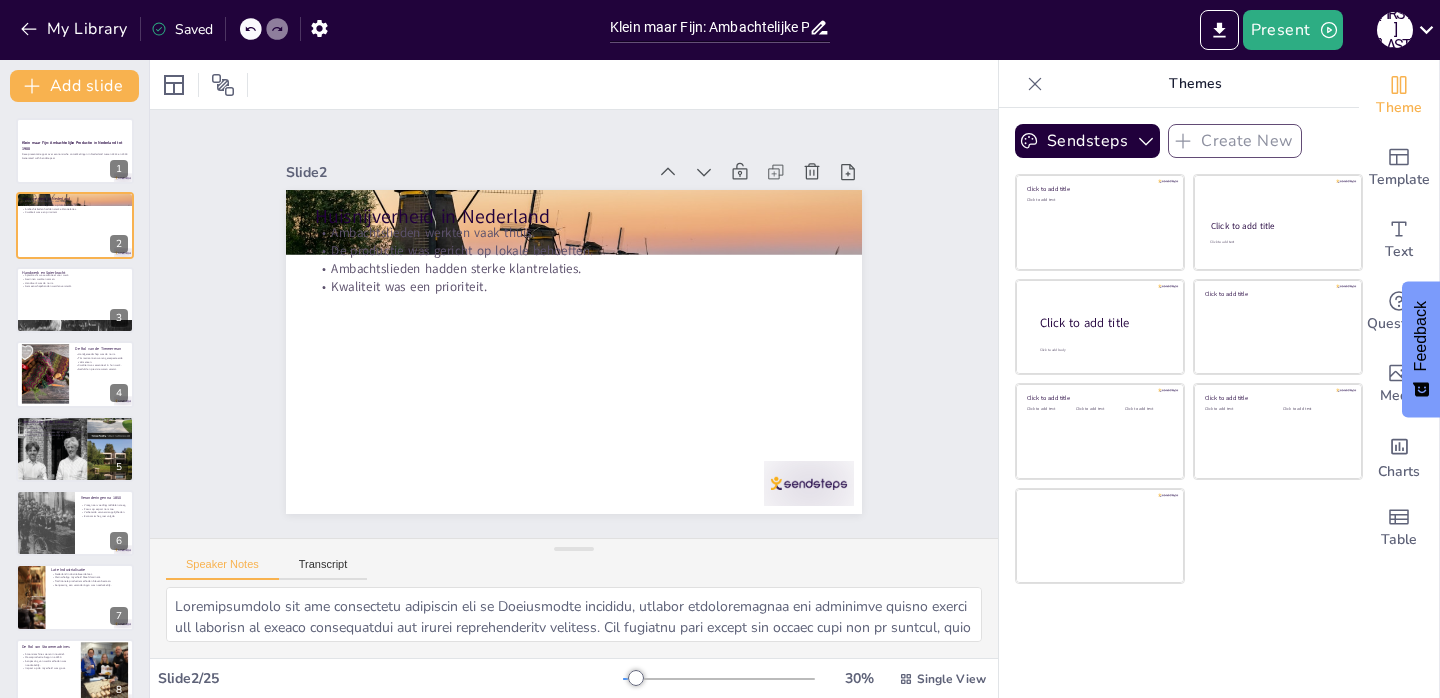 checkbox on "true" 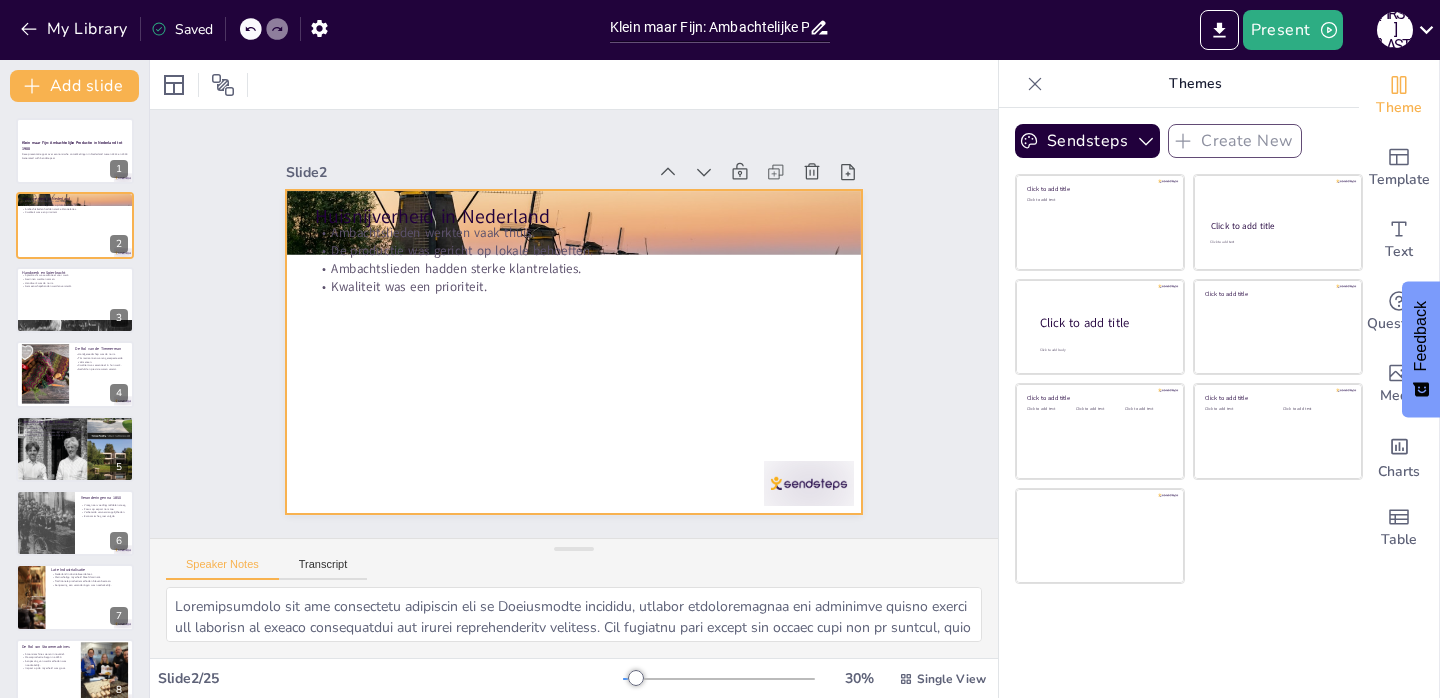 checkbox on "true" 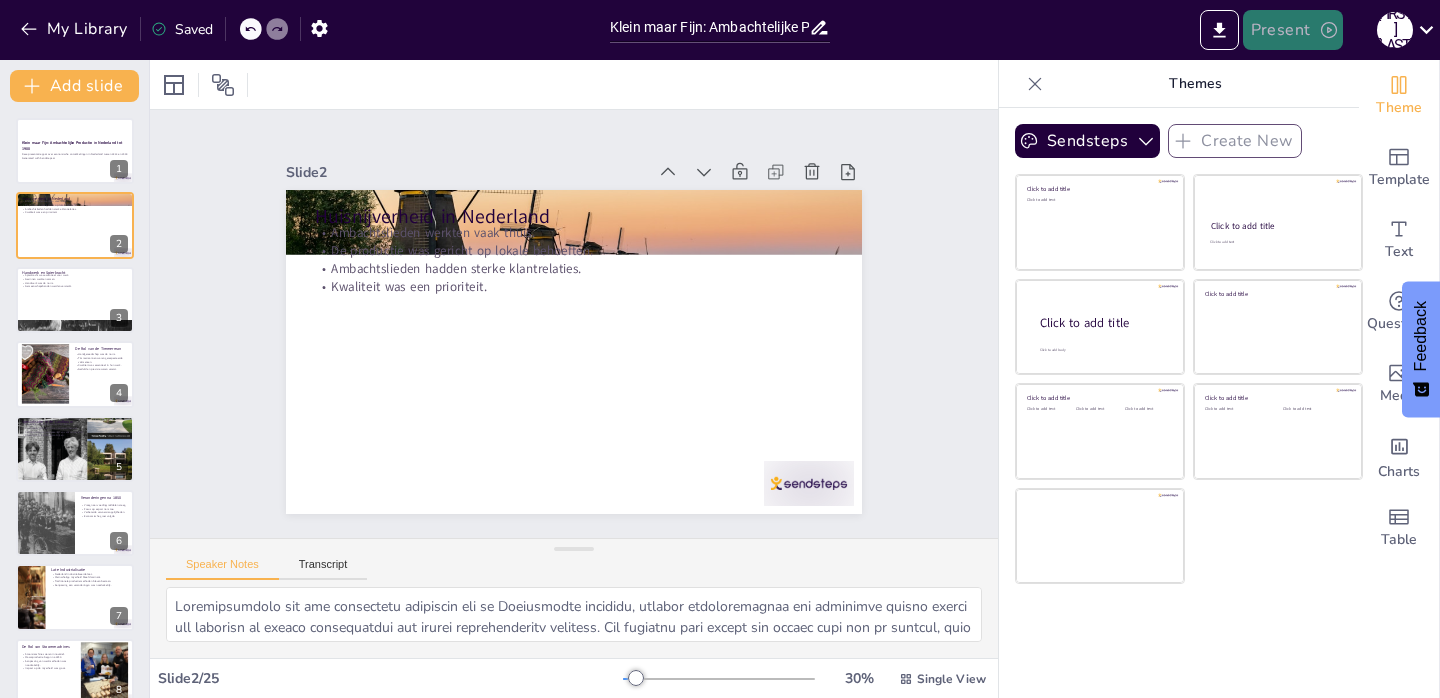 click on "Present" at bounding box center (1293, 30) 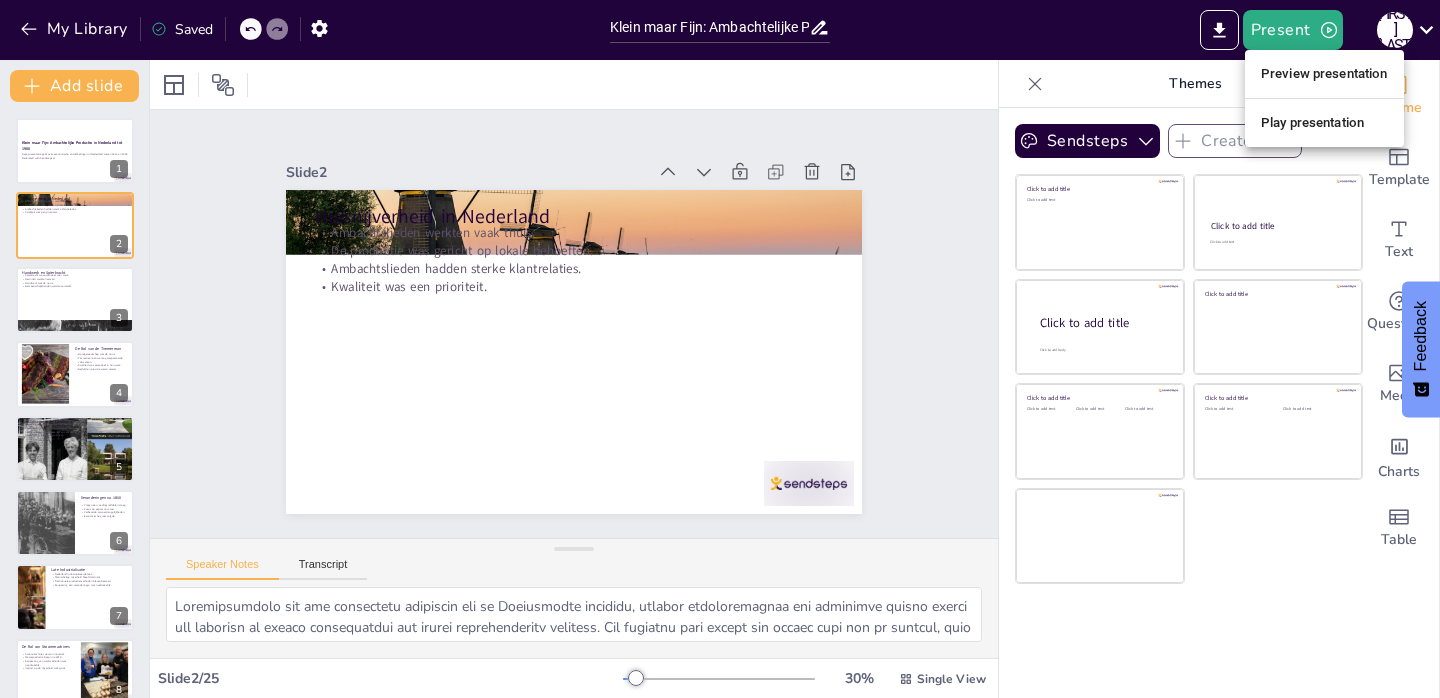 click on "Play presentation" at bounding box center [1324, 123] 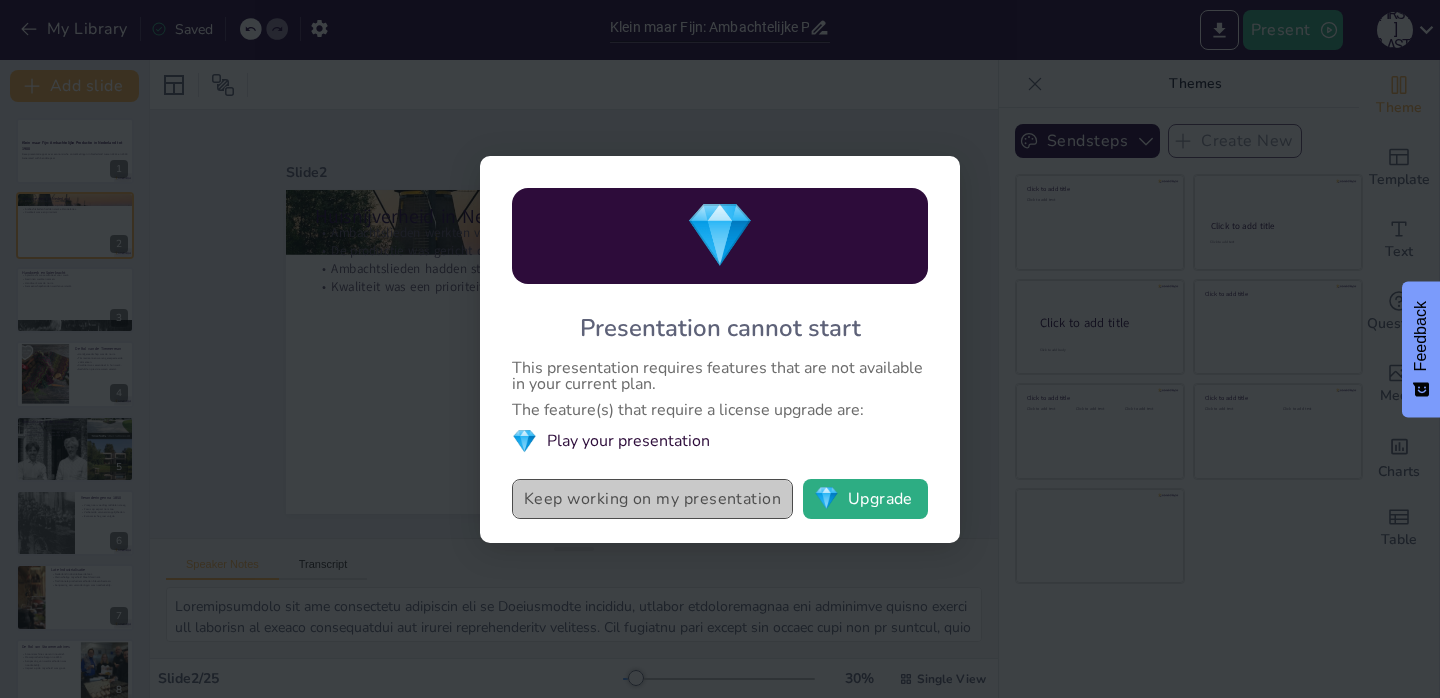 click on "Keep working on my presentation" at bounding box center (652, 499) 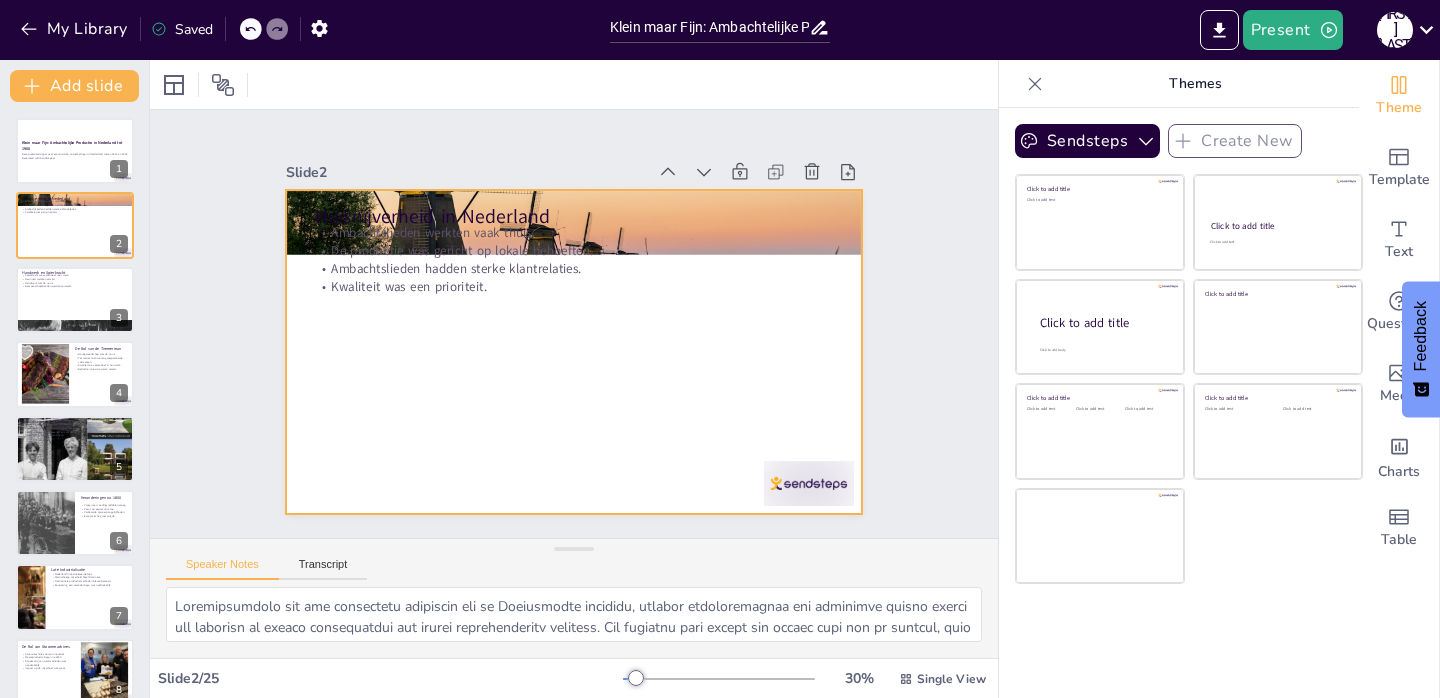 checkbox on "true" 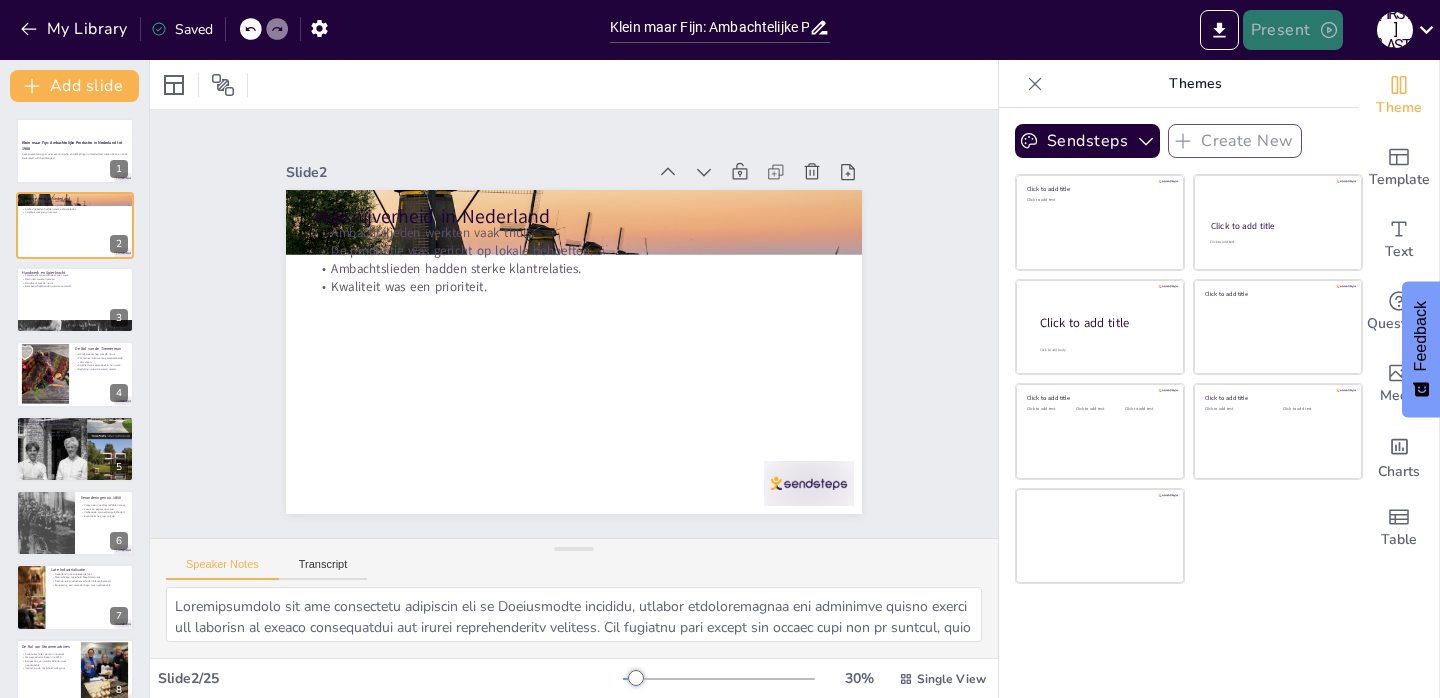 click on "Present" at bounding box center (1293, 30) 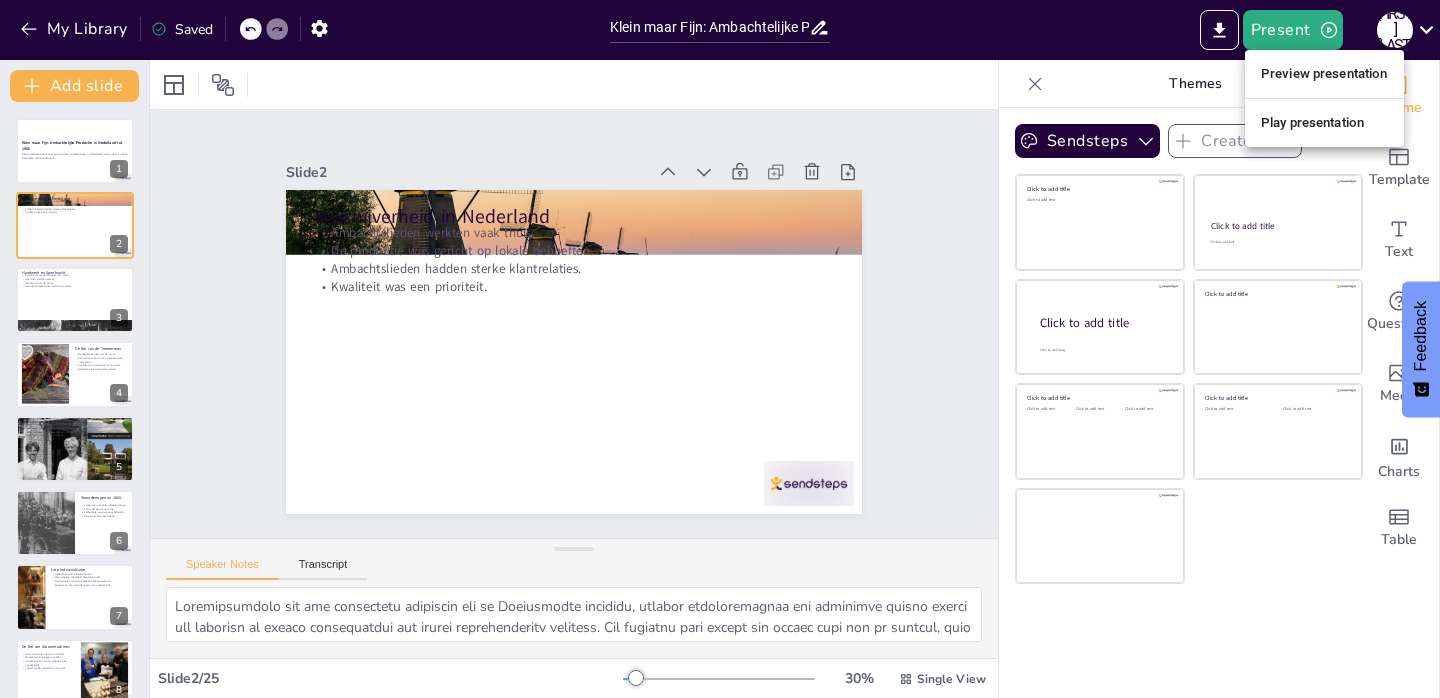 click on "Preview presentation" at bounding box center [1324, 74] 